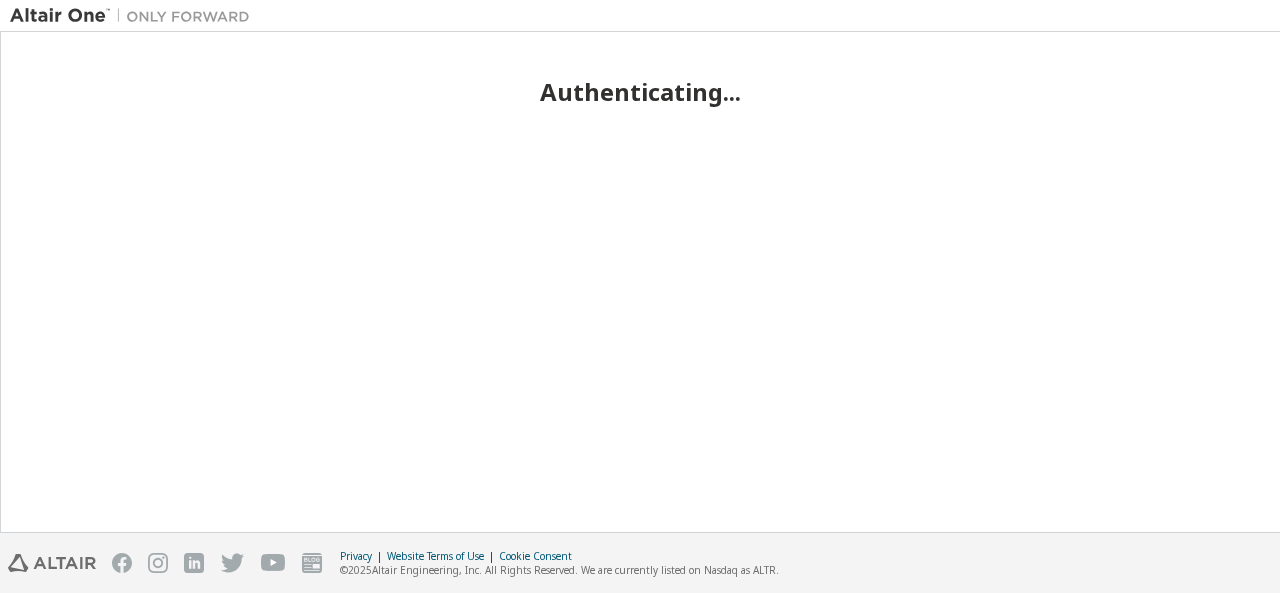 scroll, scrollTop: 0, scrollLeft: 0, axis: both 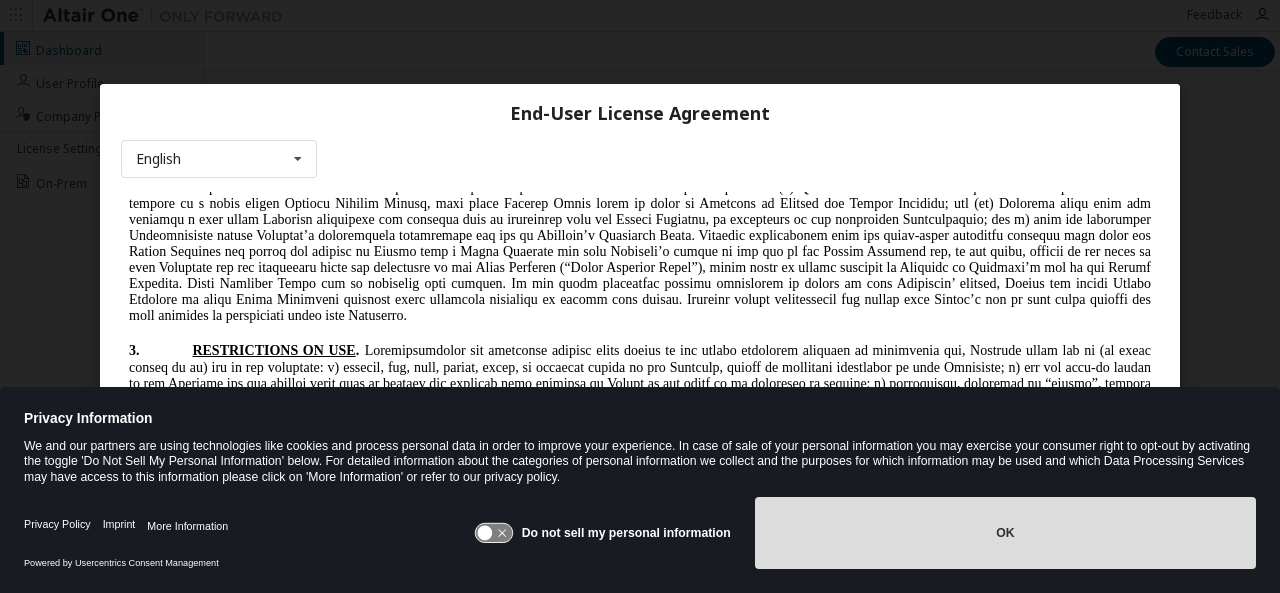 click on "OK" at bounding box center [1005, 533] 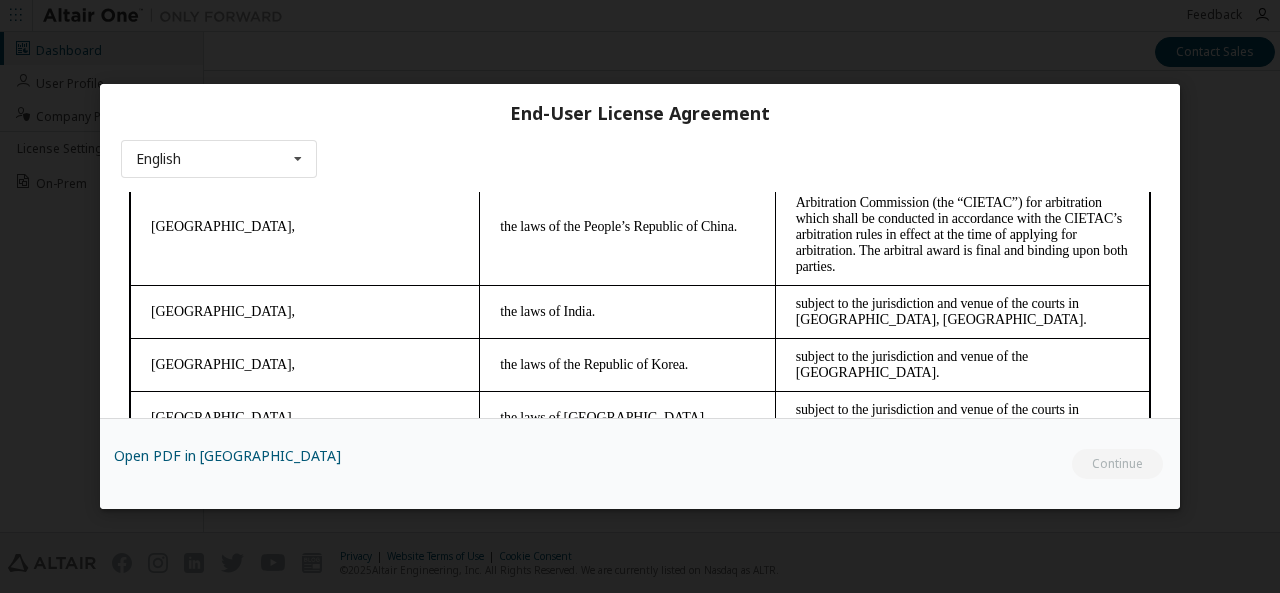 scroll, scrollTop: 5656, scrollLeft: 0, axis: vertical 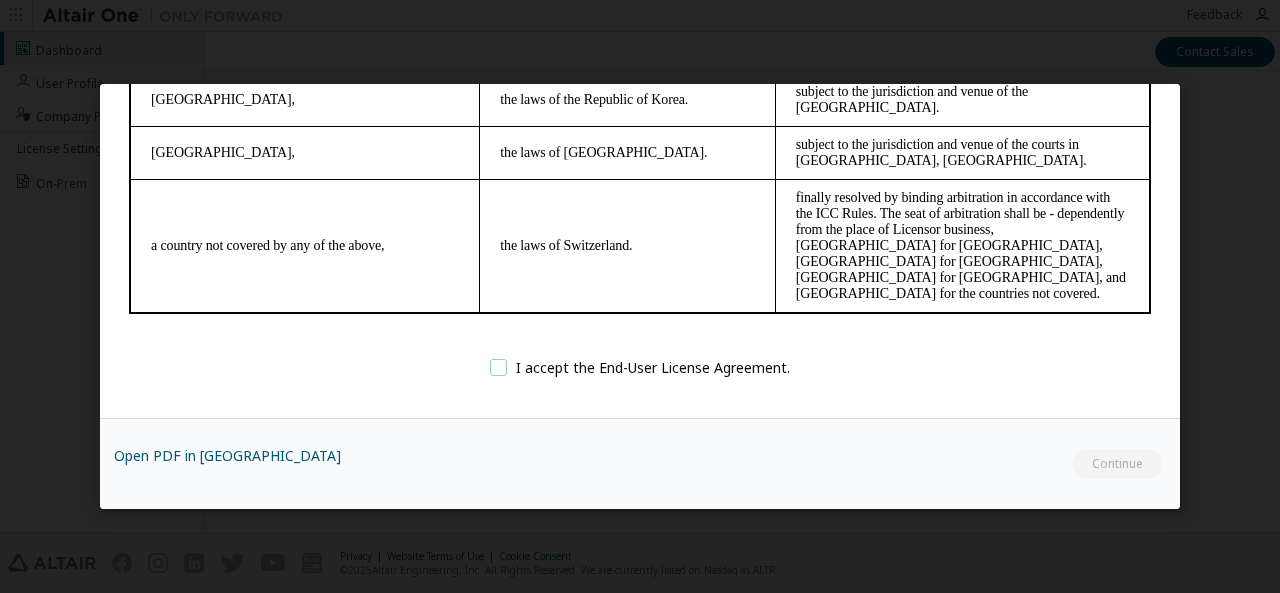click on "I accept the End-User License Agreement." at bounding box center (640, 367) 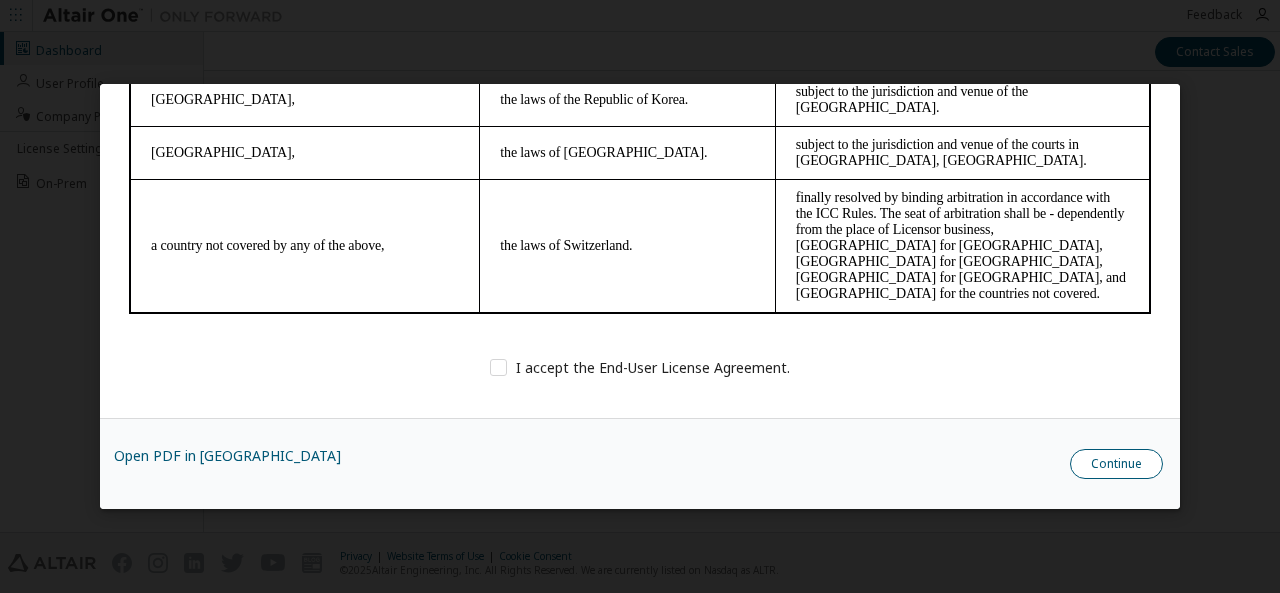 click on "Continue" at bounding box center (1116, 464) 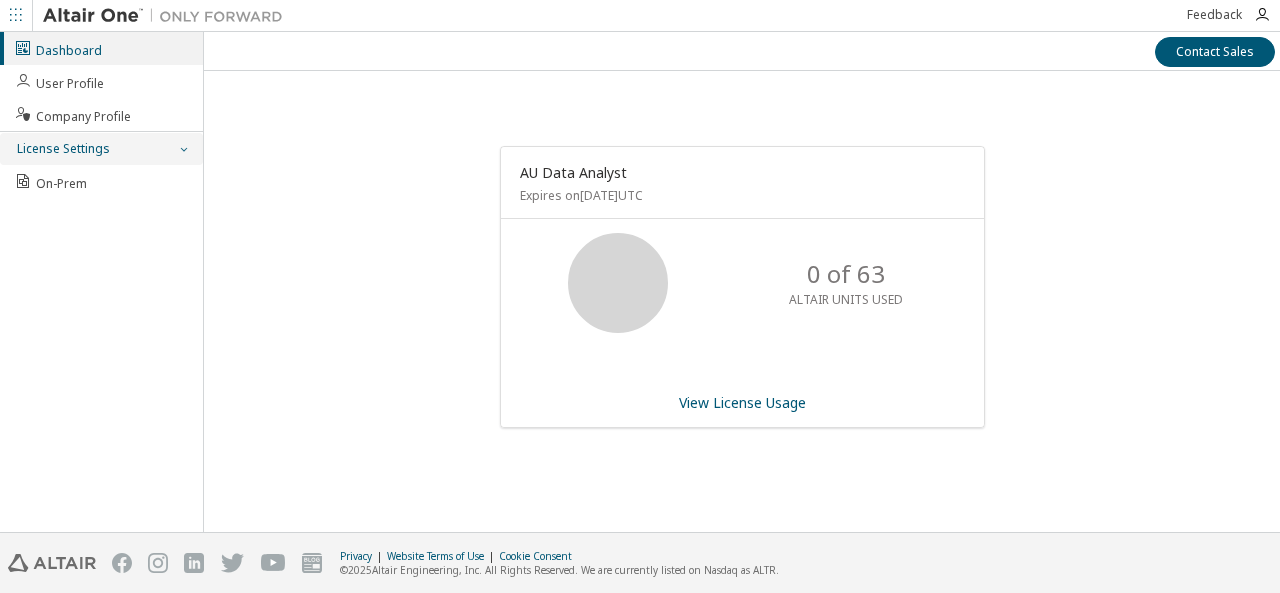click on "License Settings" at bounding box center (101, 149) 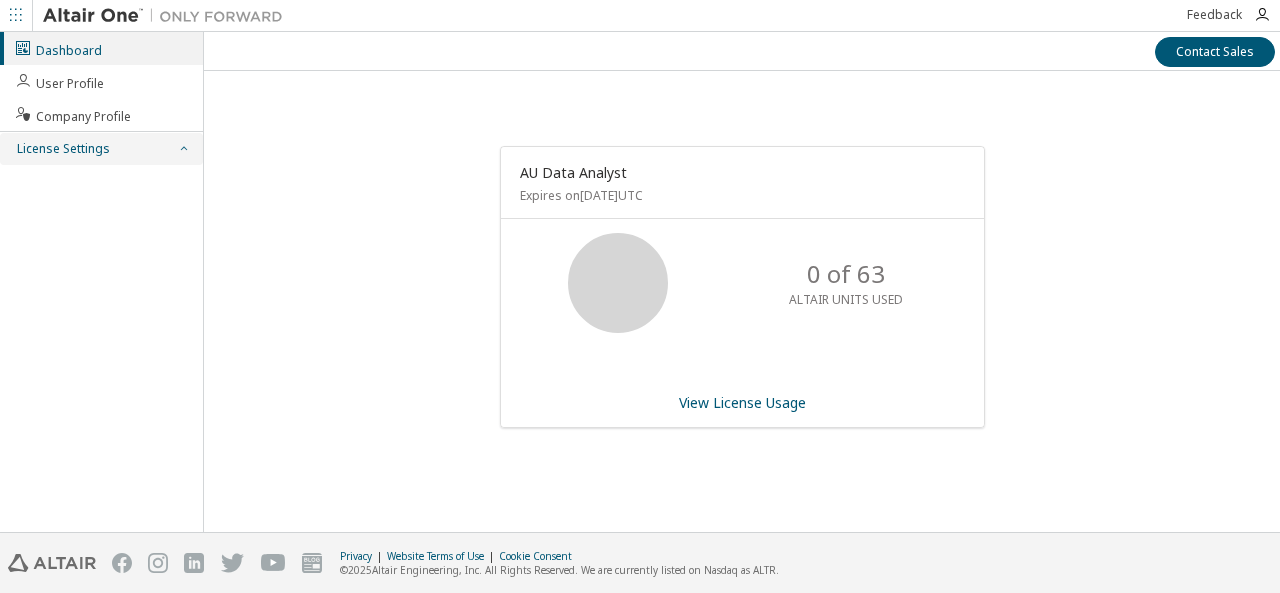 click on "License Settings" at bounding box center [101, 149] 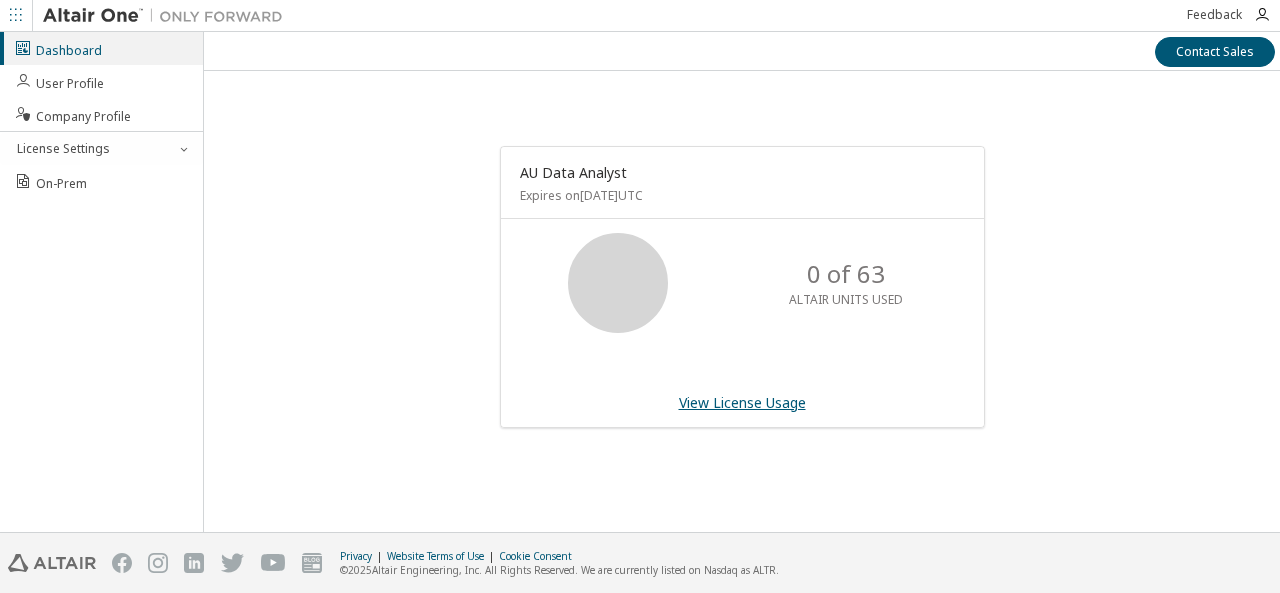 click on "View License Usage" at bounding box center [742, 402] 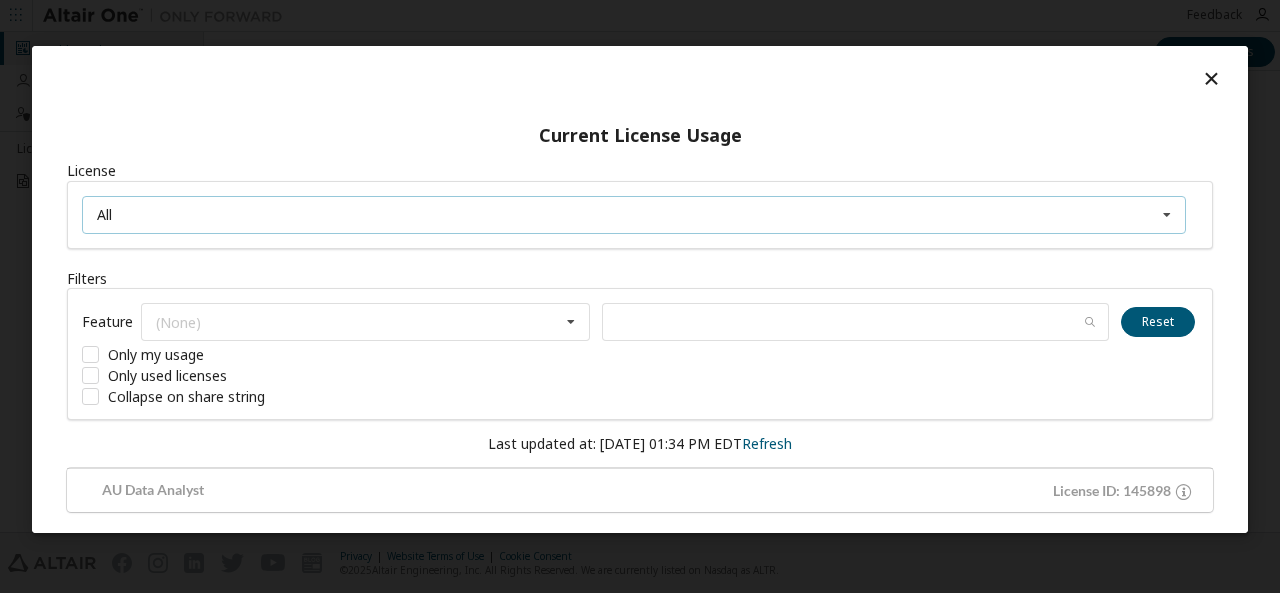 click on "All All 145898 - AU Data Analyst" at bounding box center [634, 215] 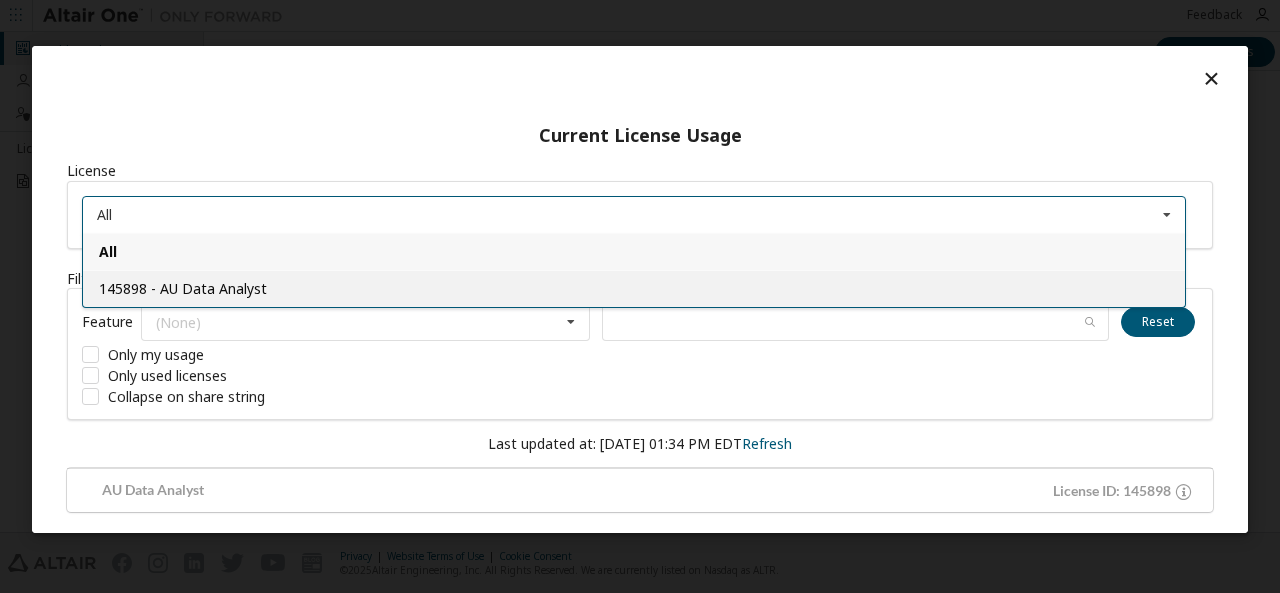 click on "145898 - AU Data Analyst" at bounding box center (634, 288) 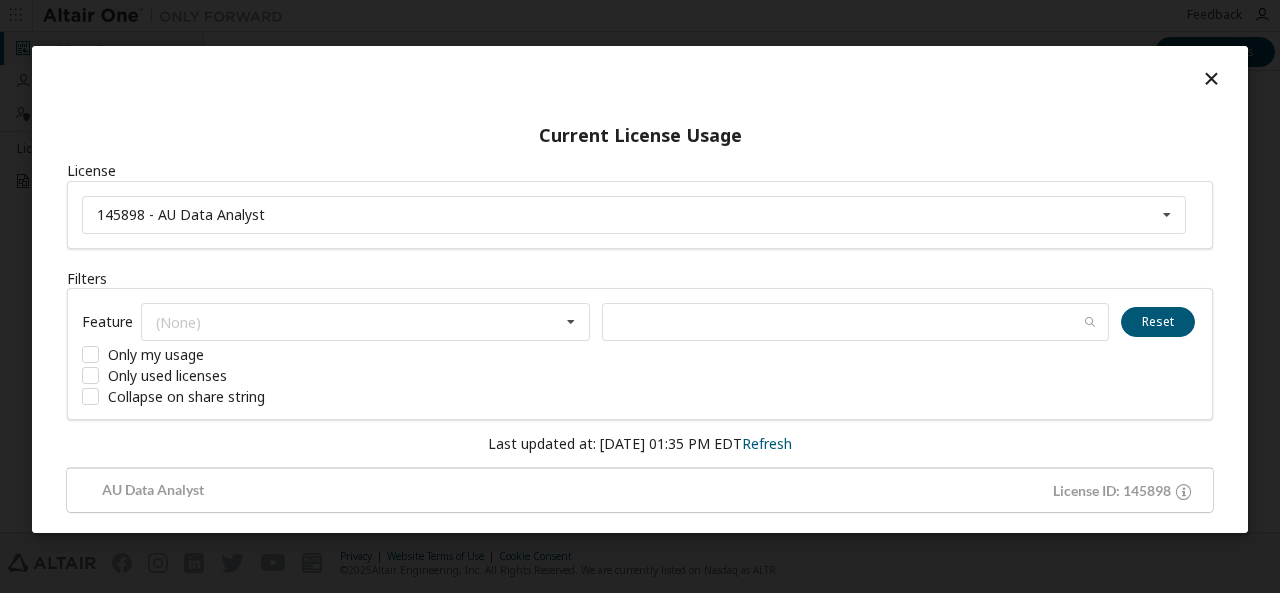click at bounding box center (1211, 78) 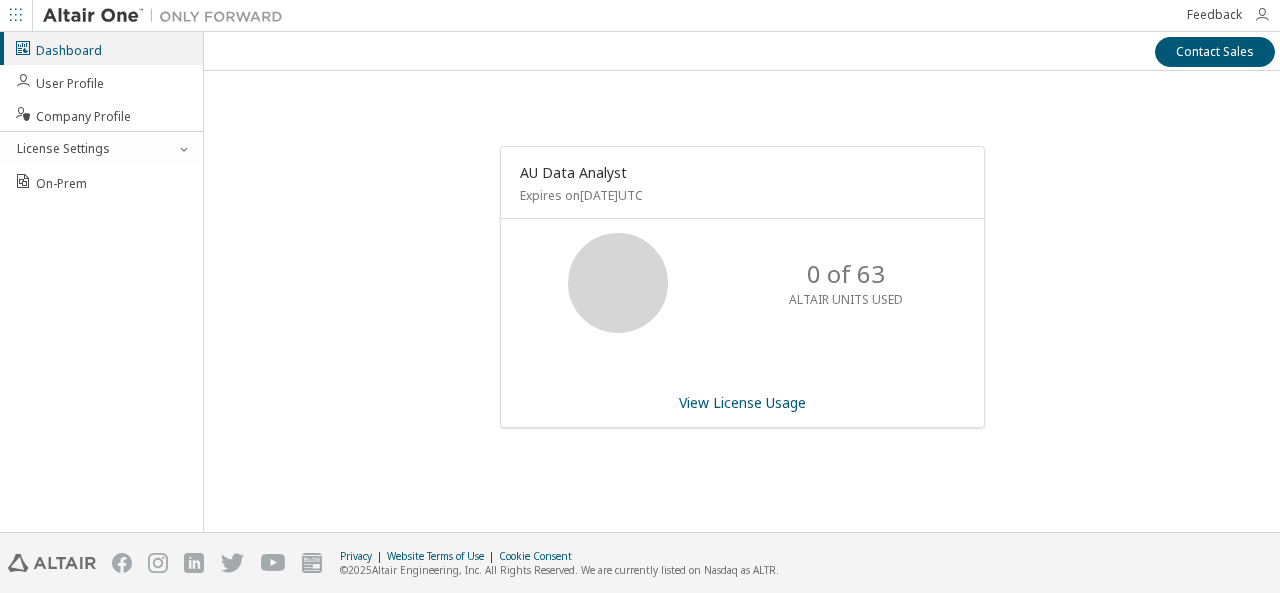 click at bounding box center (1262, 15) 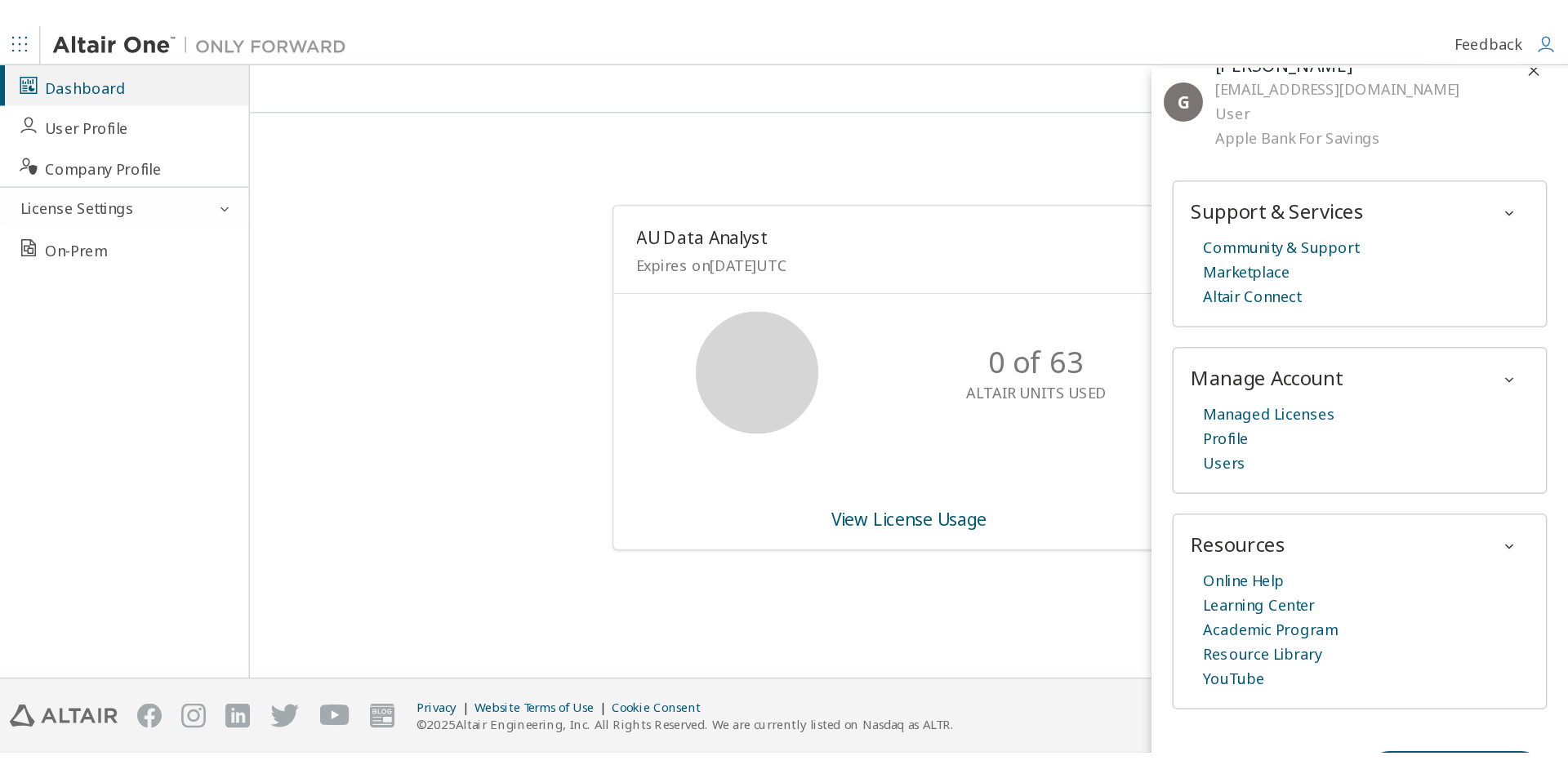 scroll, scrollTop: 0, scrollLeft: 0, axis: both 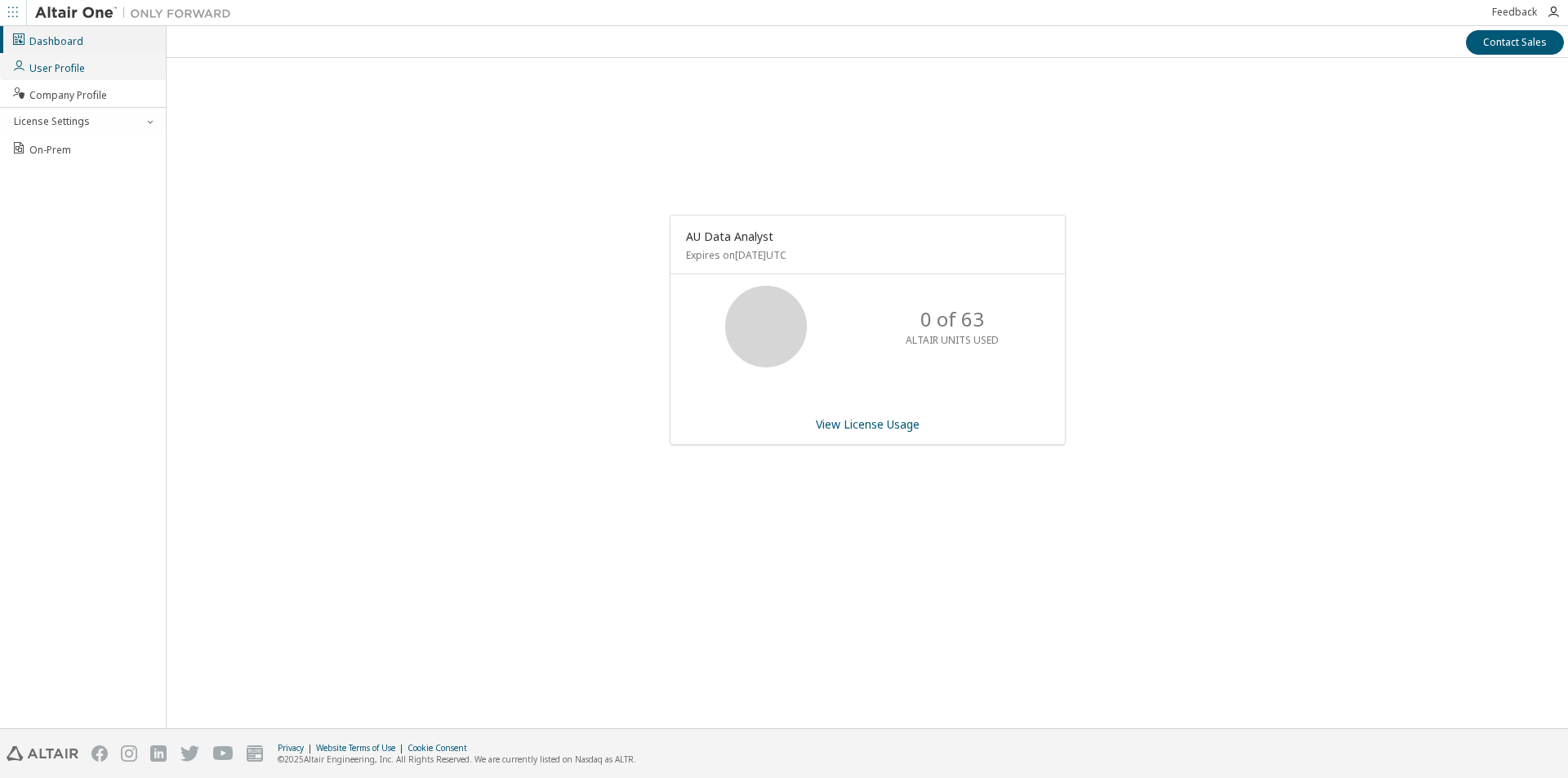click on "User Profile" at bounding box center (48, 66) 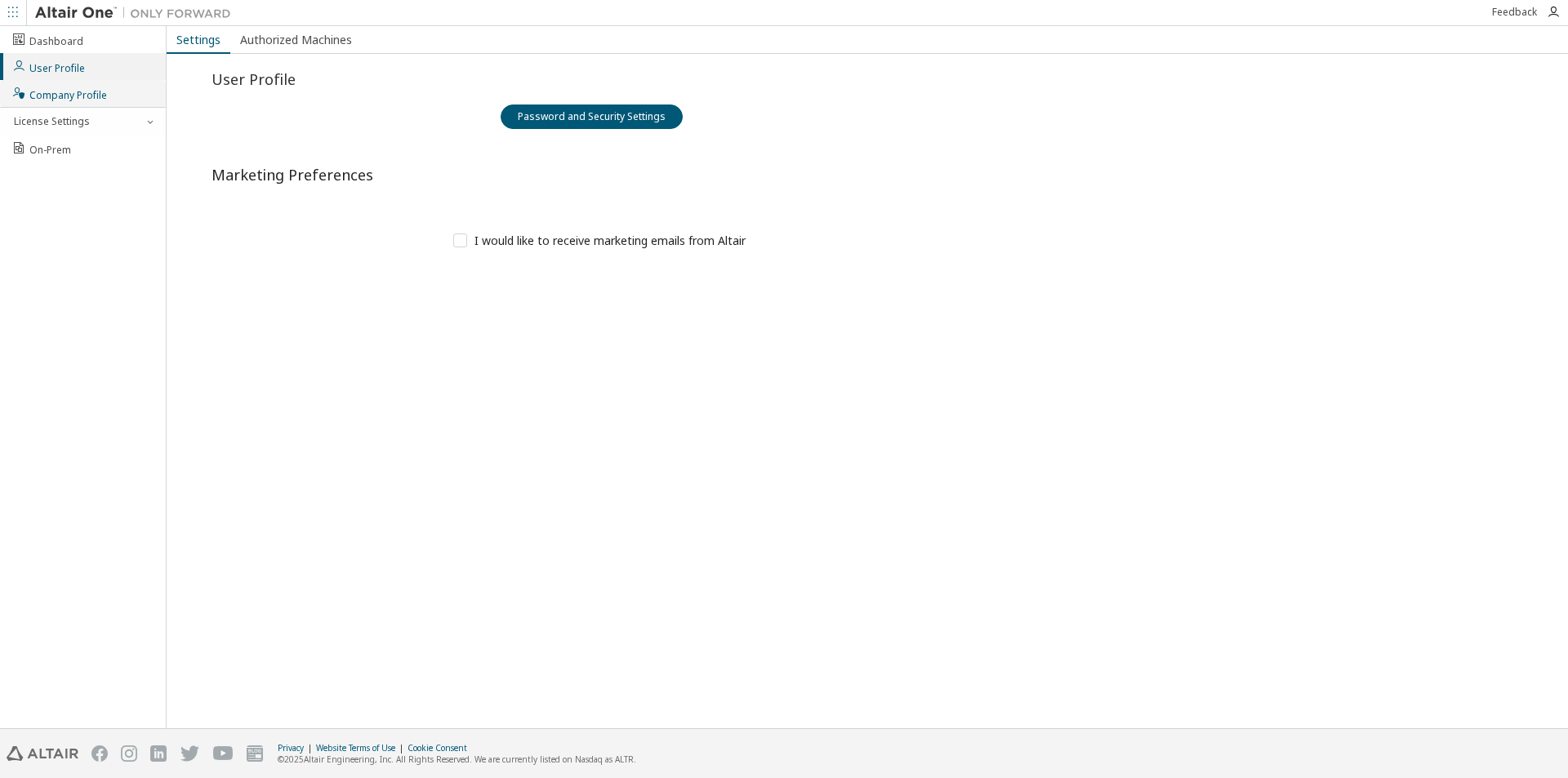 click on "Company Profile" at bounding box center (59, 93) 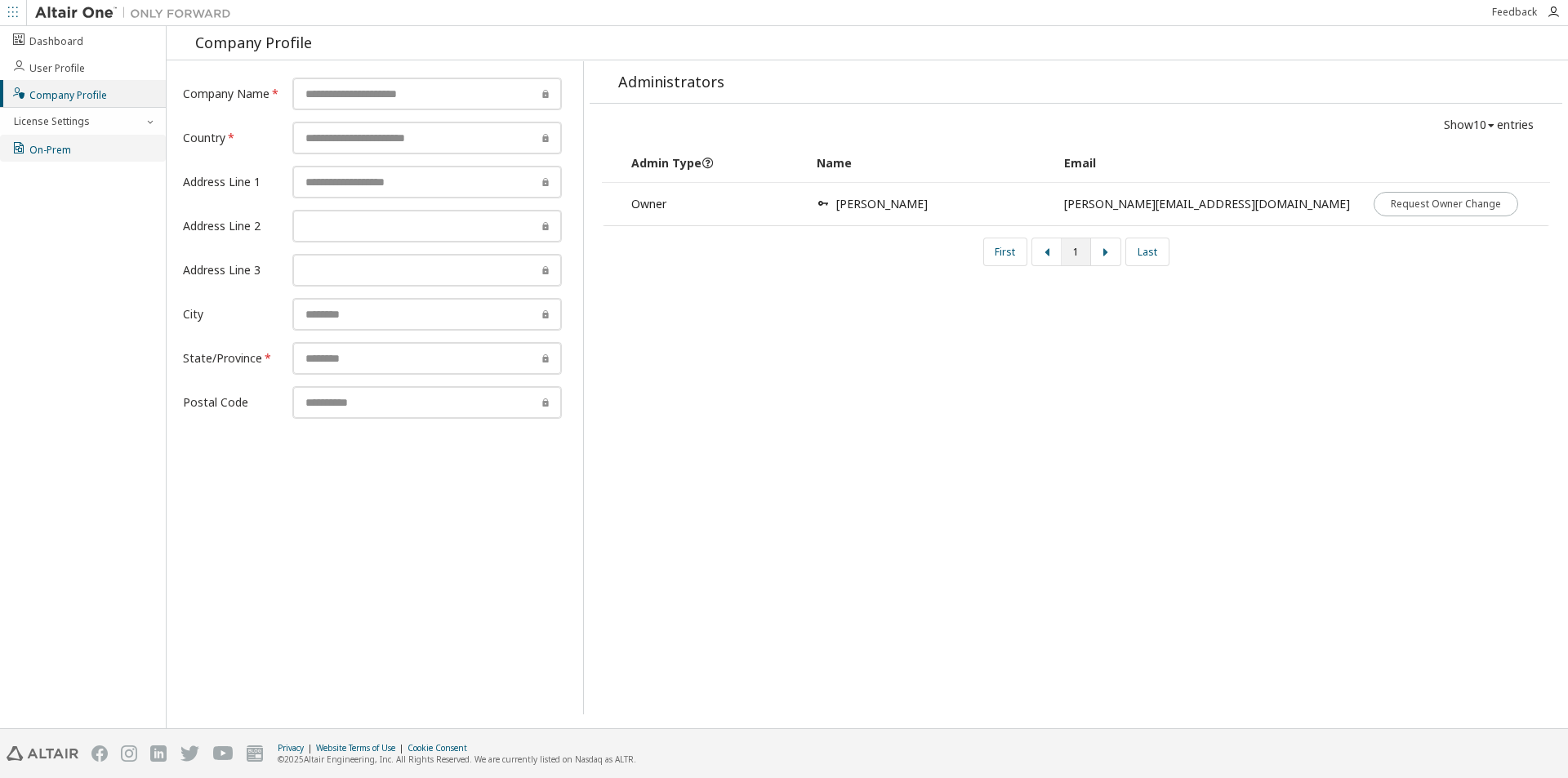 click on "On-Prem" at bounding box center [82, 148] 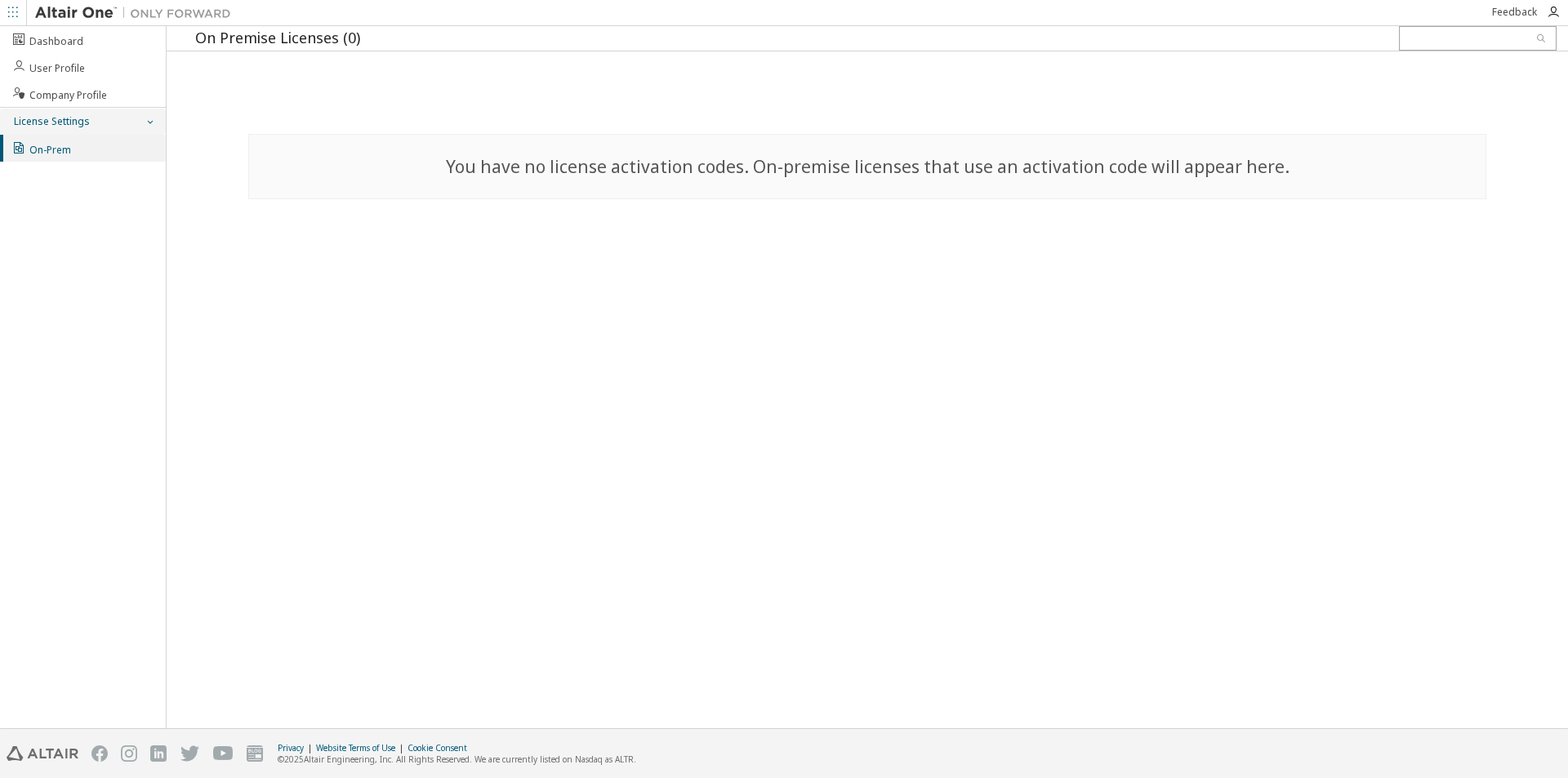 click on "License Settings" at bounding box center [82, 122] 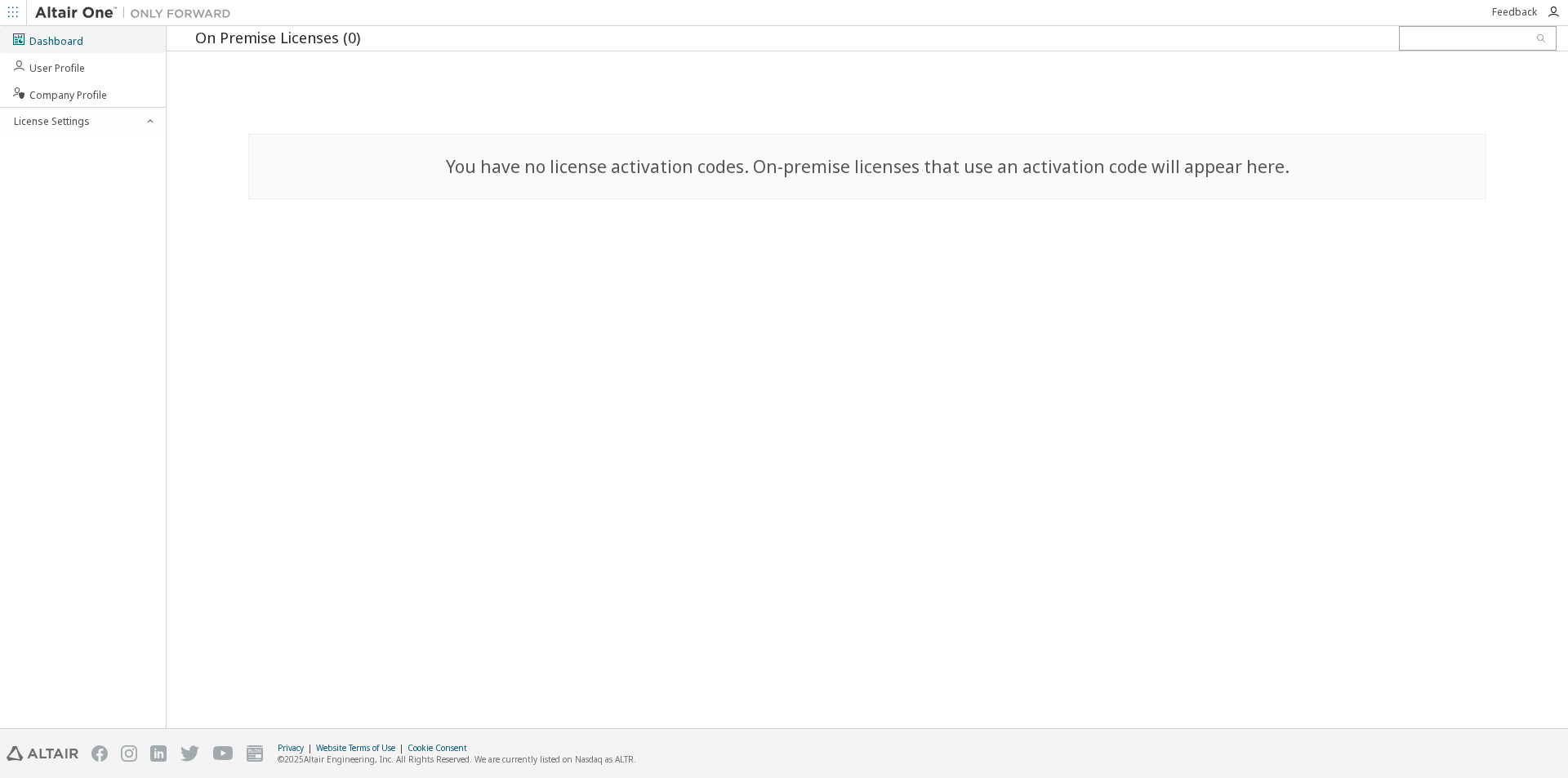 click on "Dashboard" at bounding box center (82, 39) 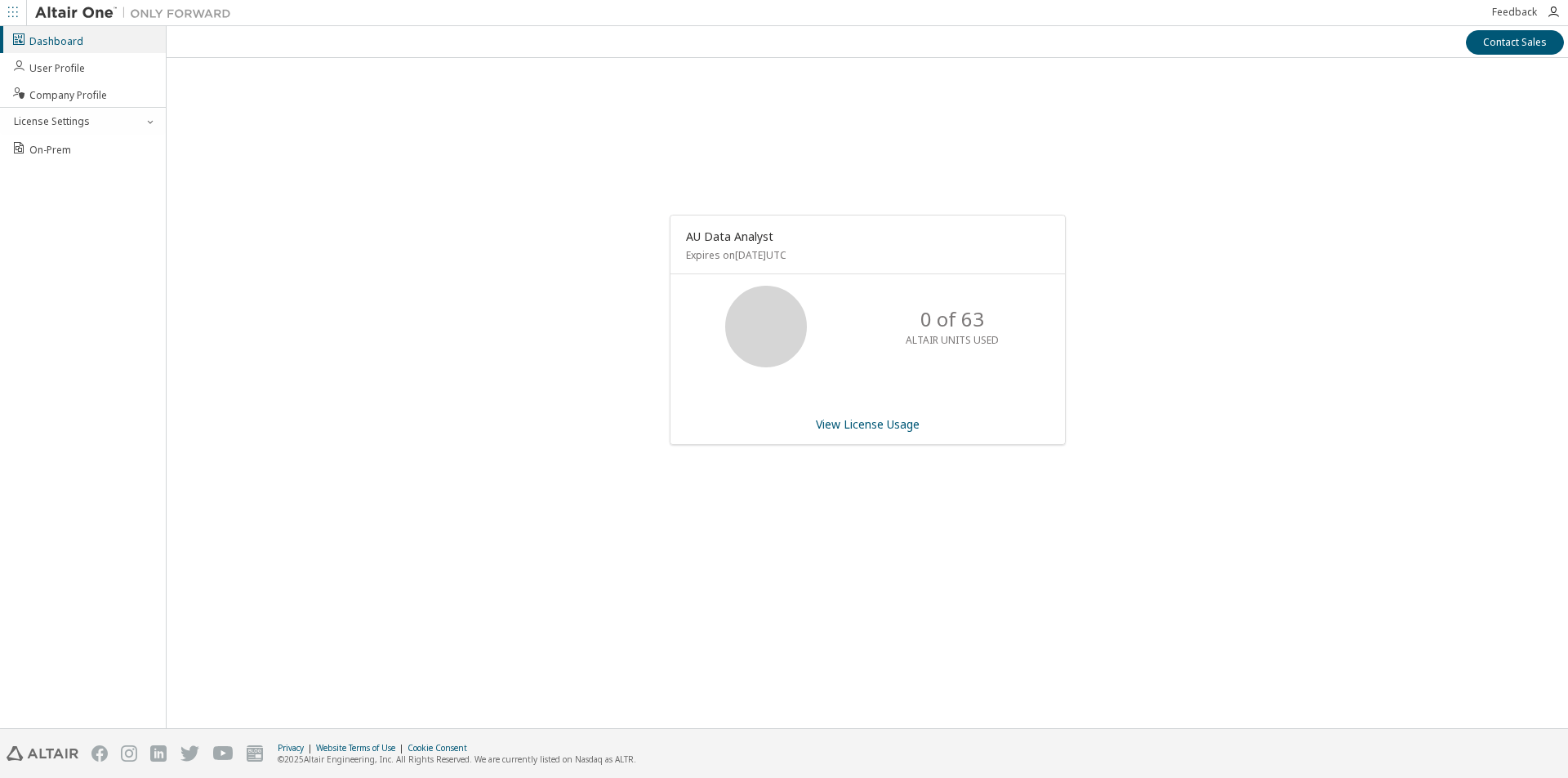 click at bounding box center [13, 12] 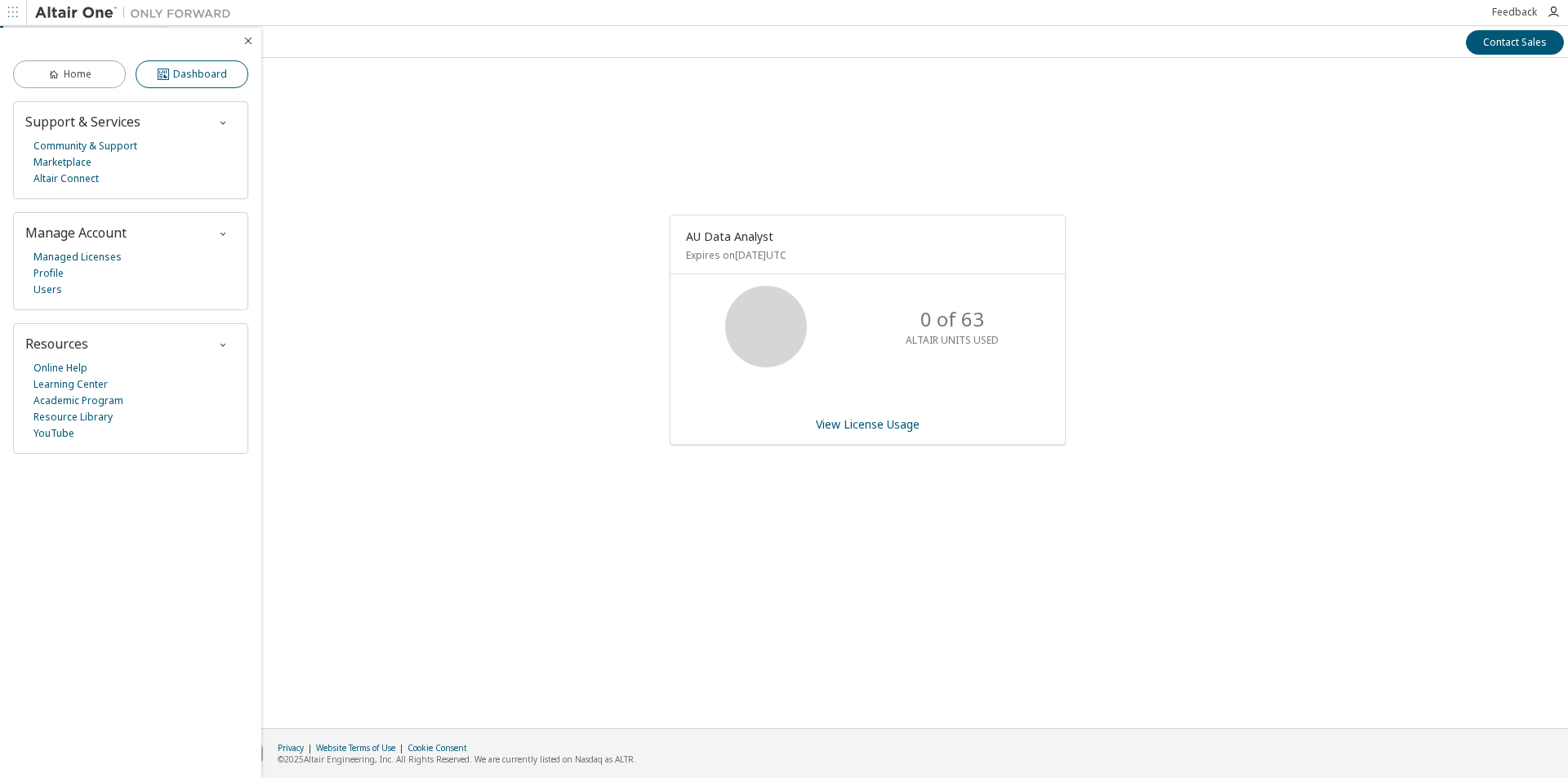 click on "Dashboard" at bounding box center [192, 74] 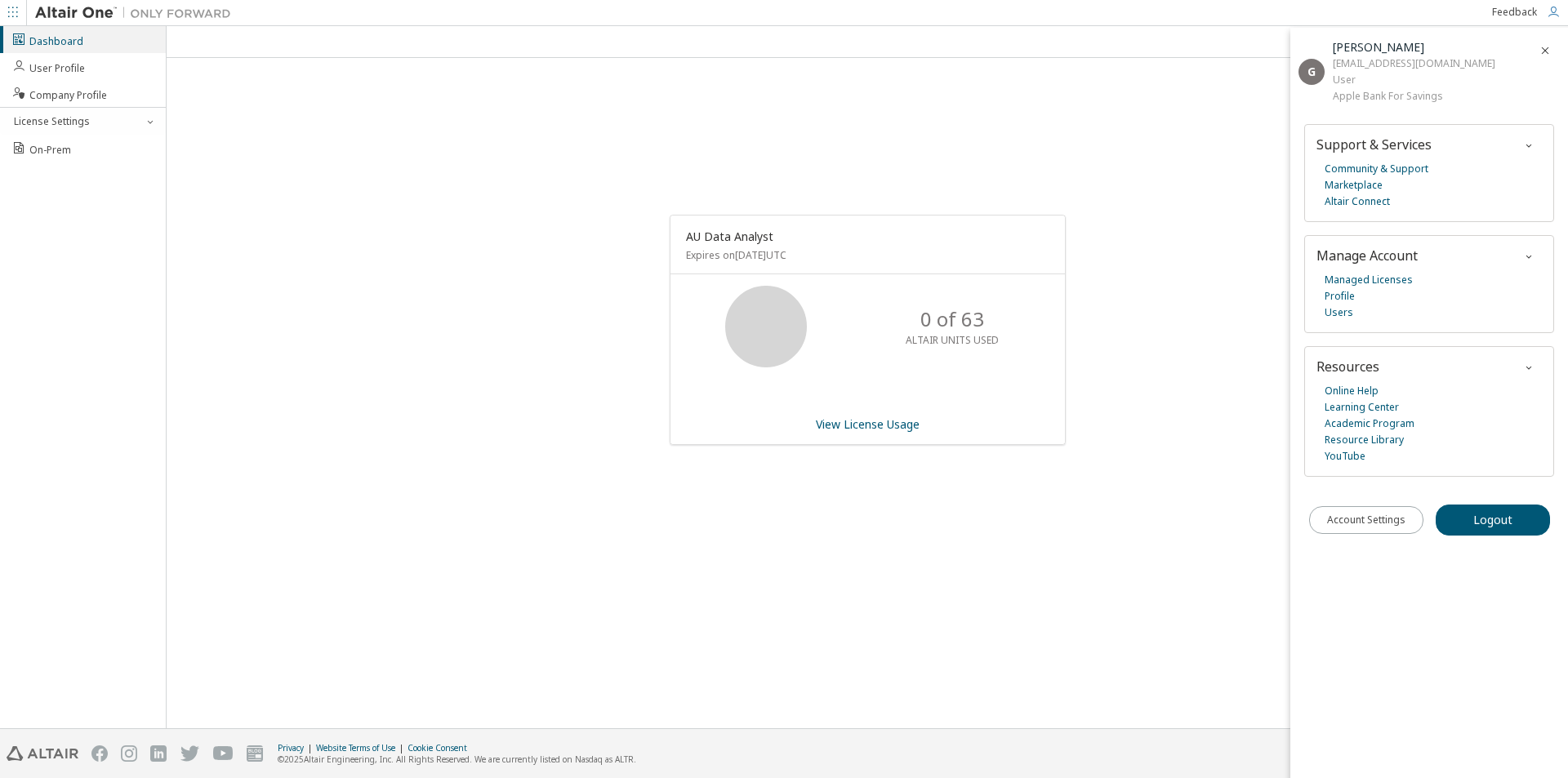 scroll, scrollTop: 0, scrollLeft: 0, axis: both 